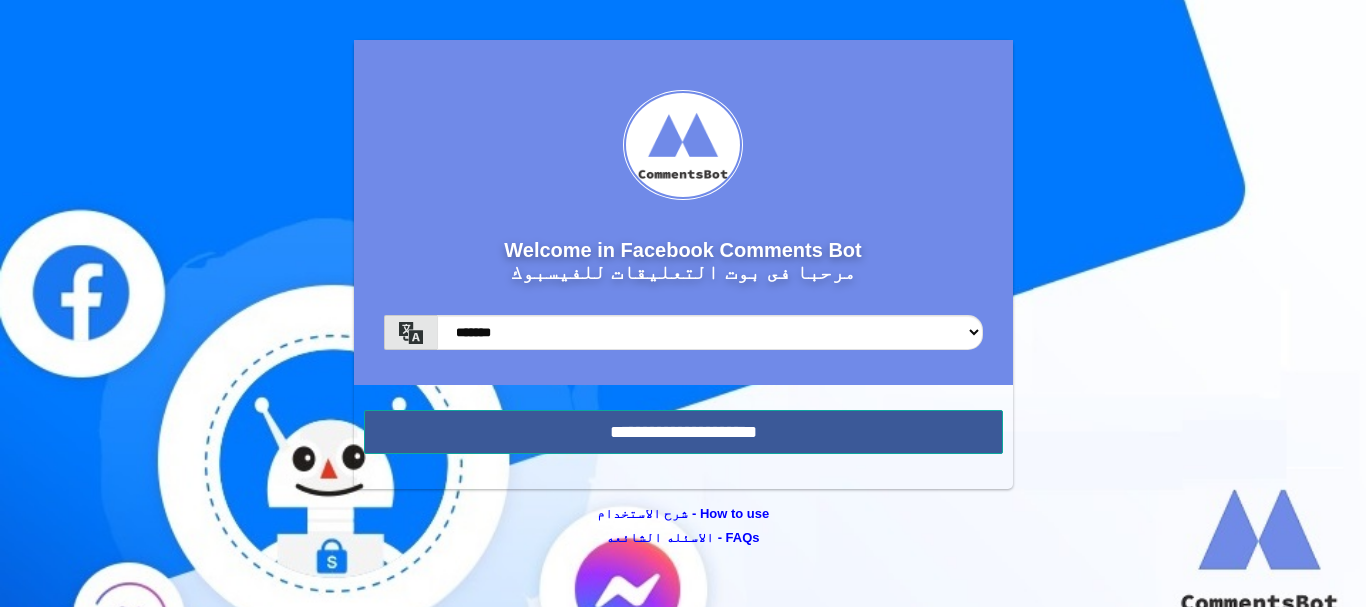 scroll, scrollTop: 0, scrollLeft: 0, axis: both 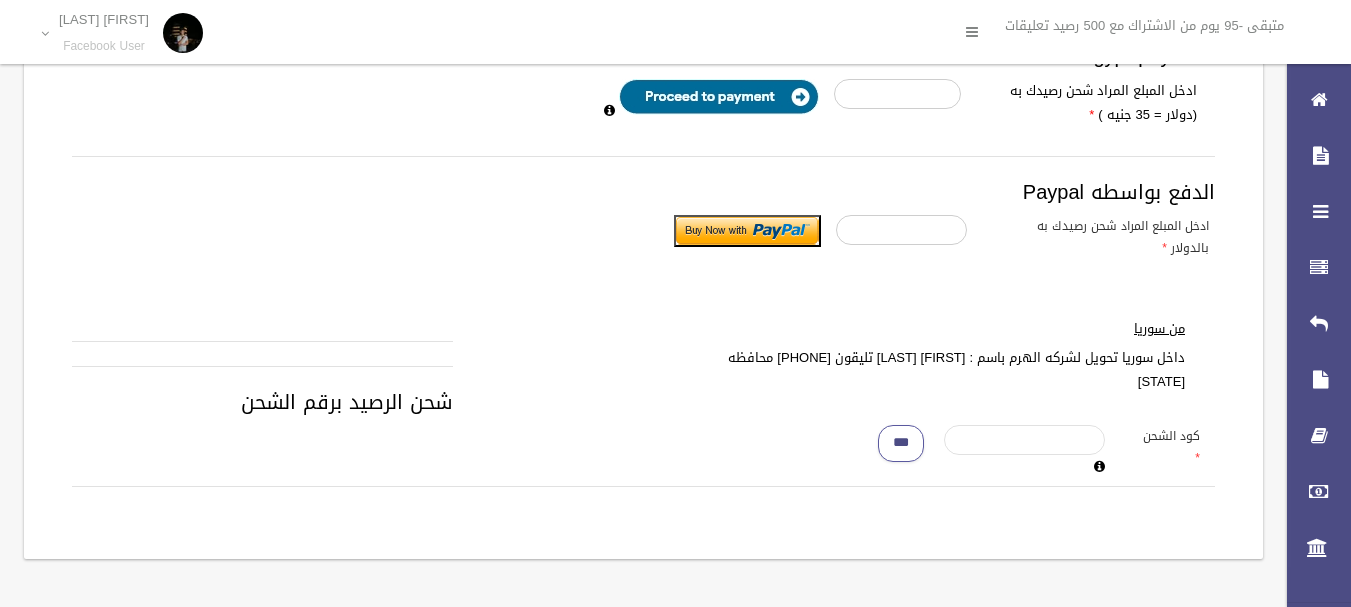 click at bounding box center (1024, 440) 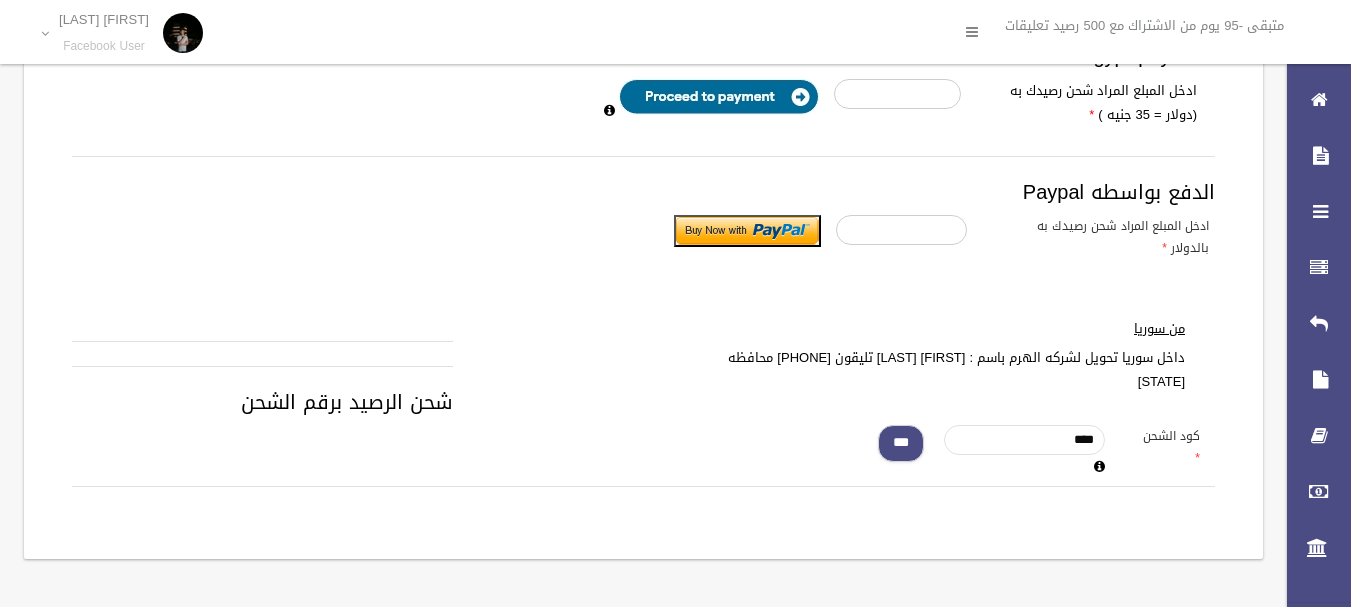 type on "****" 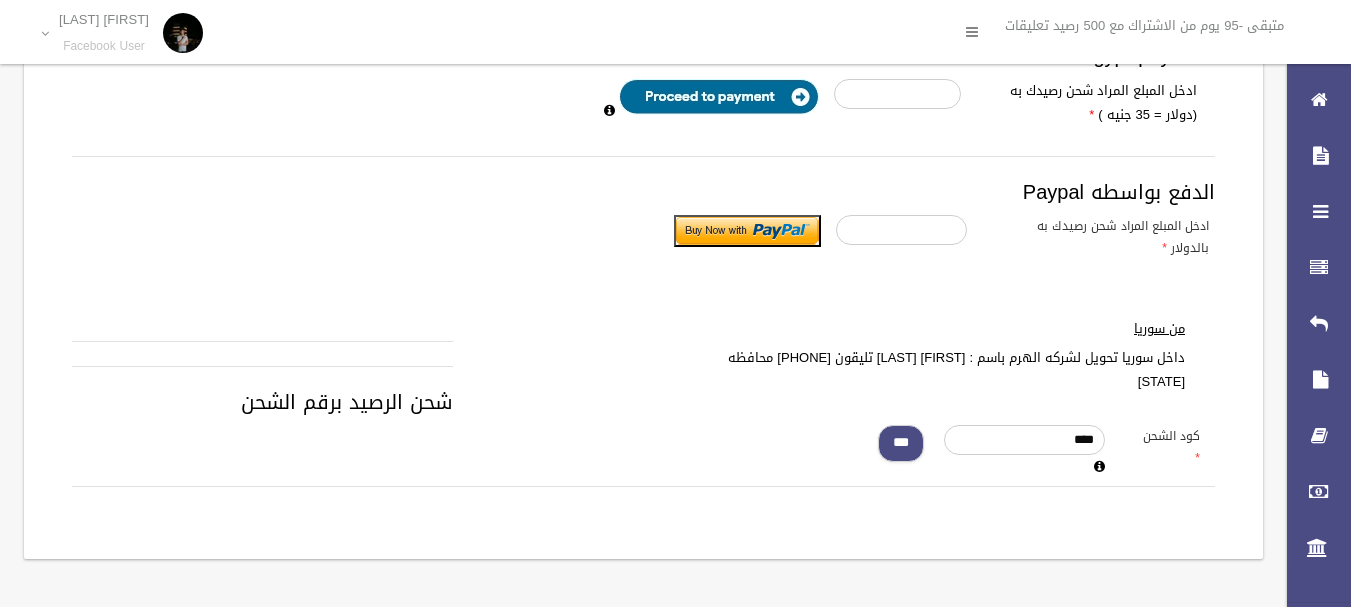click on "***" at bounding box center [901, 443] 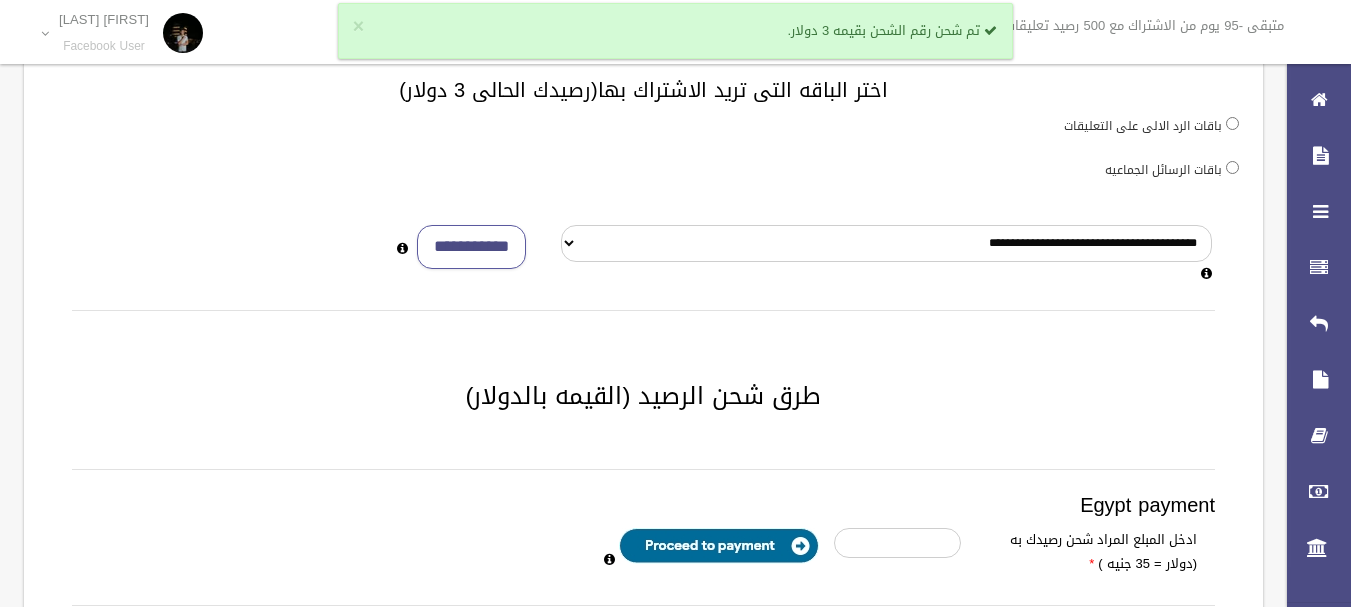 scroll, scrollTop: 0, scrollLeft: 0, axis: both 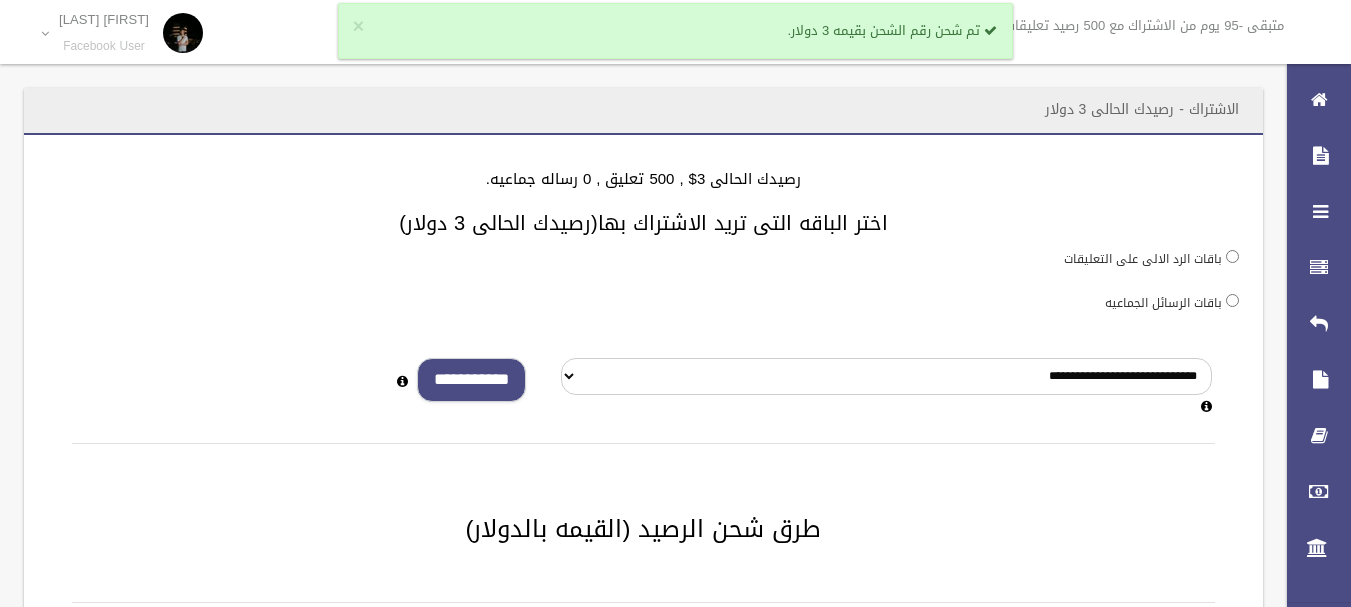 click on "**********" at bounding box center (471, 380) 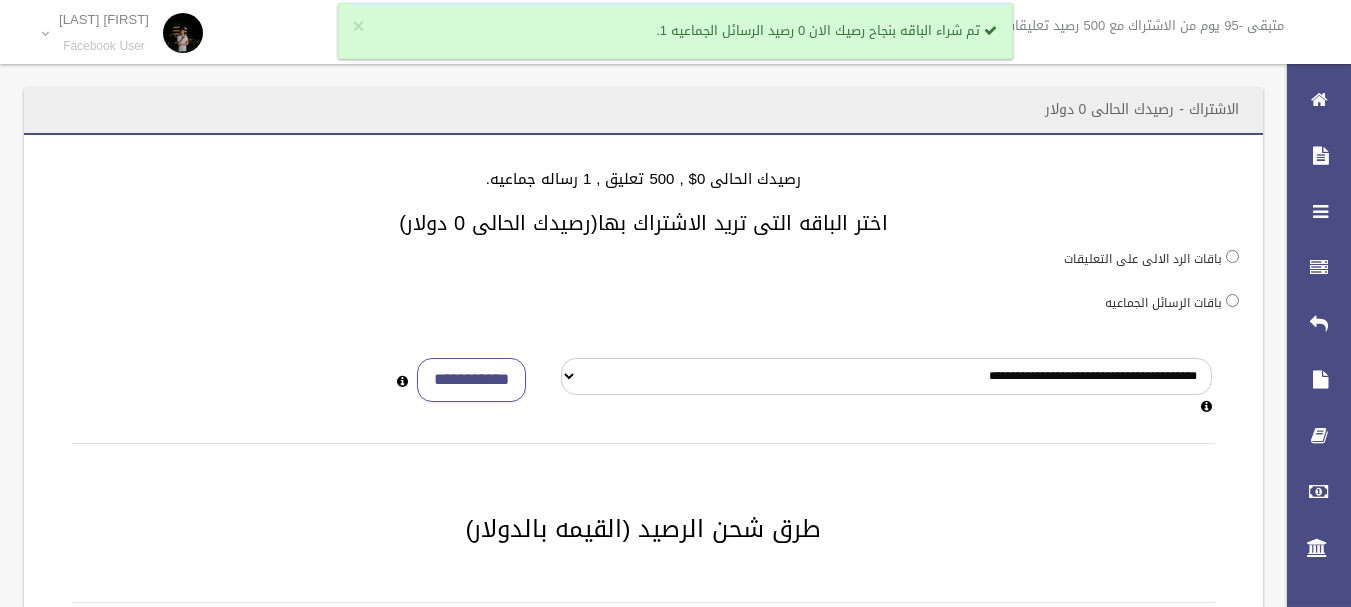 scroll, scrollTop: 0, scrollLeft: 0, axis: both 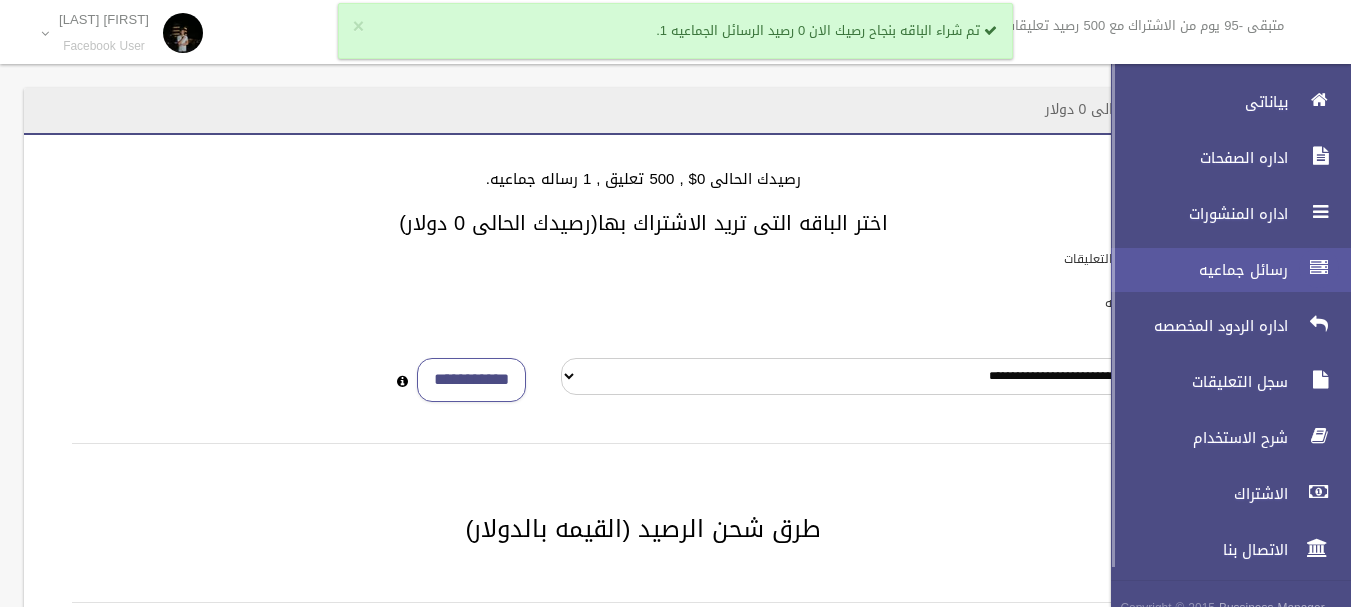 click at bounding box center (1319, 268) 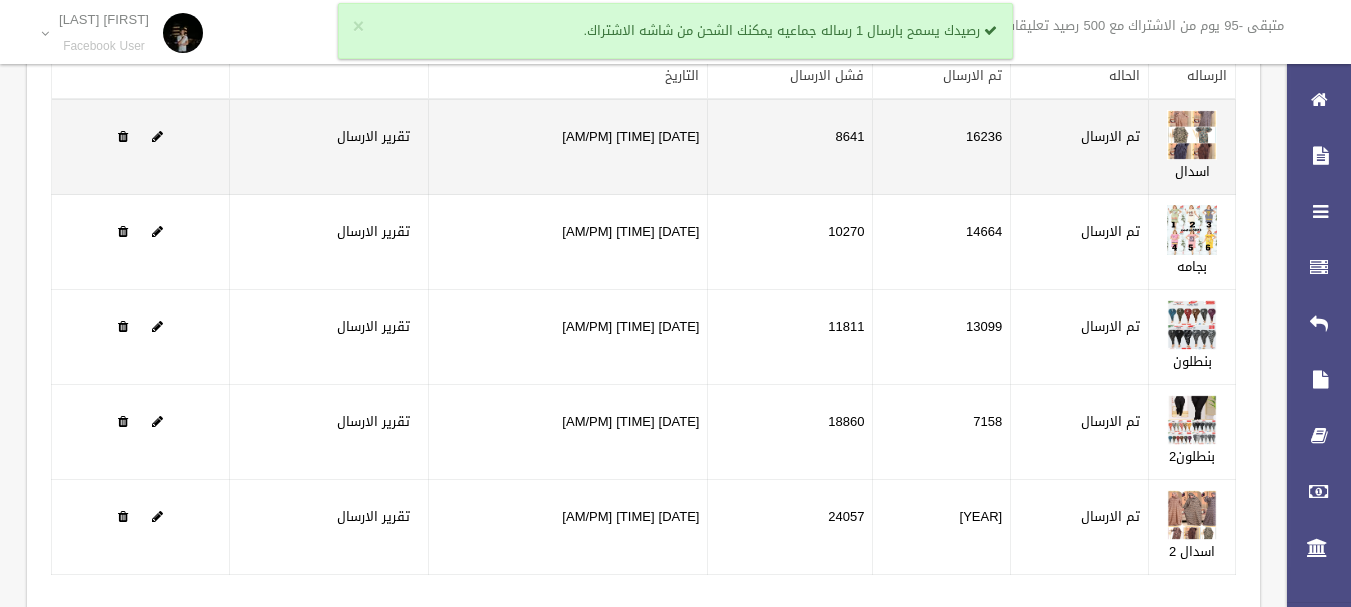 scroll, scrollTop: 0, scrollLeft: 0, axis: both 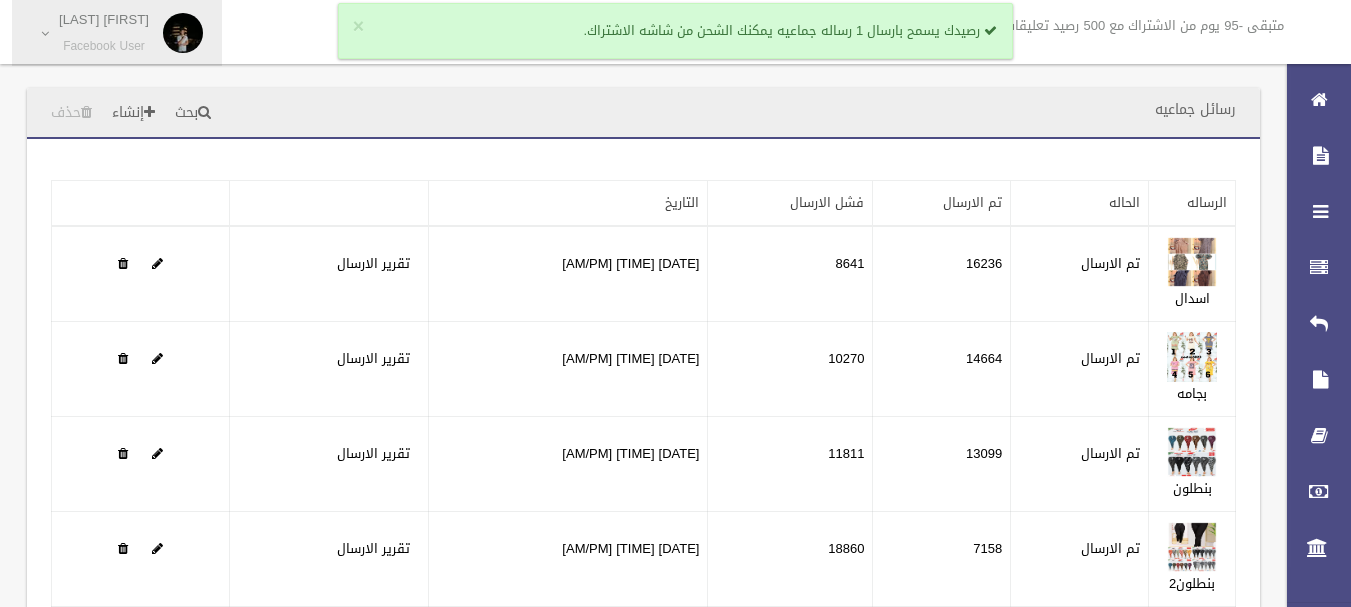 click on "Facebook User" at bounding box center (104, 46) 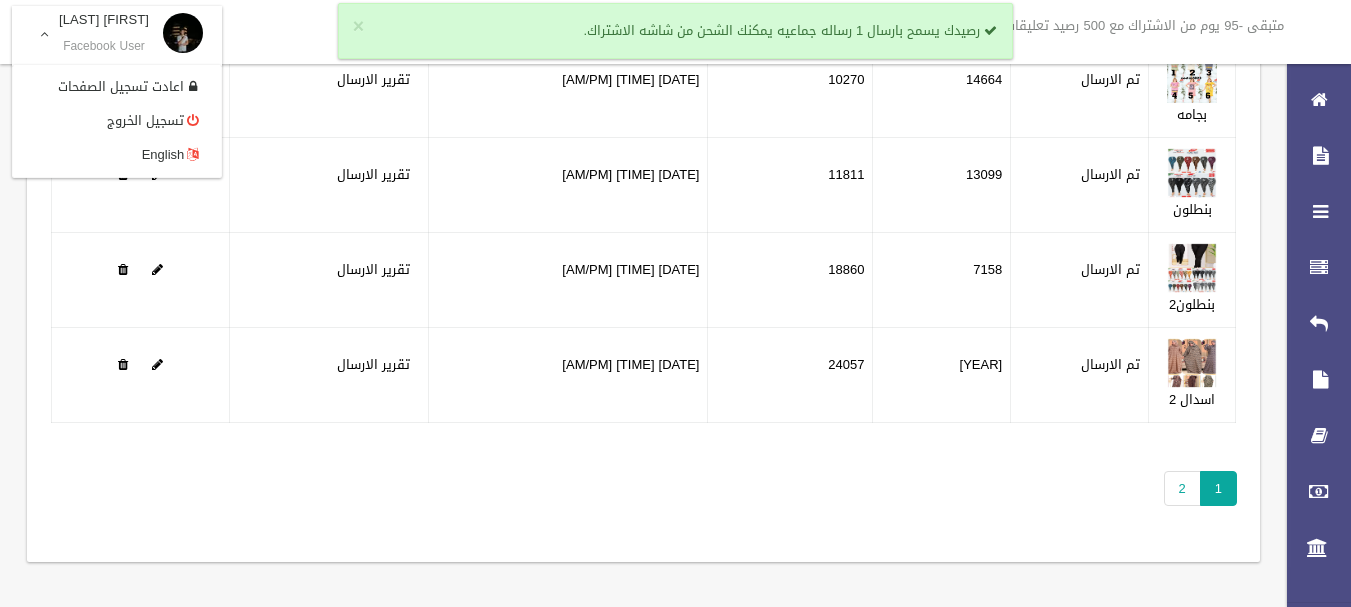 scroll, scrollTop: 282, scrollLeft: 0, axis: vertical 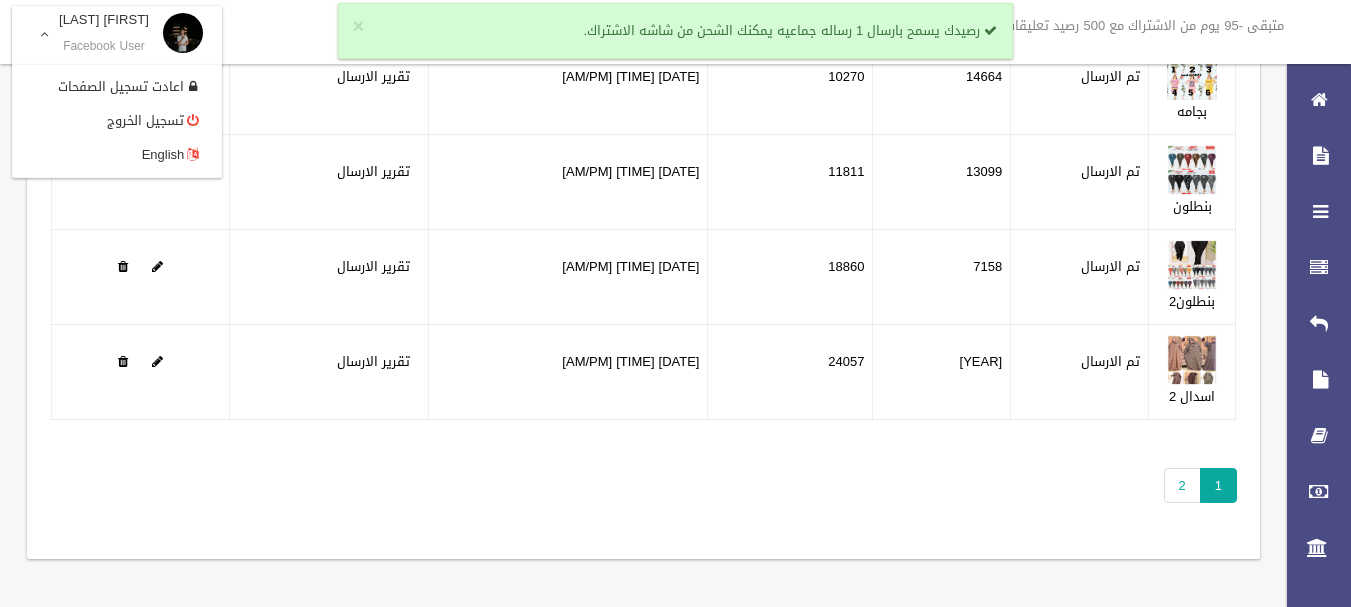 click on "1" at bounding box center (1218, 485) 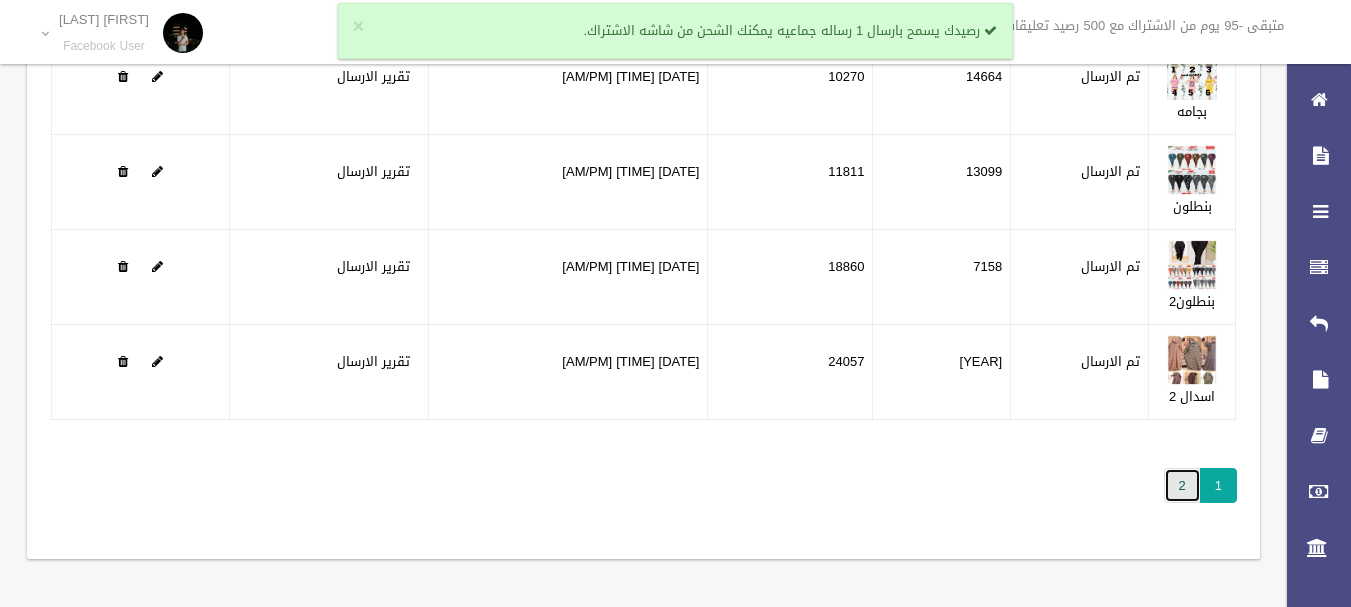 click on "2" at bounding box center (1182, 485) 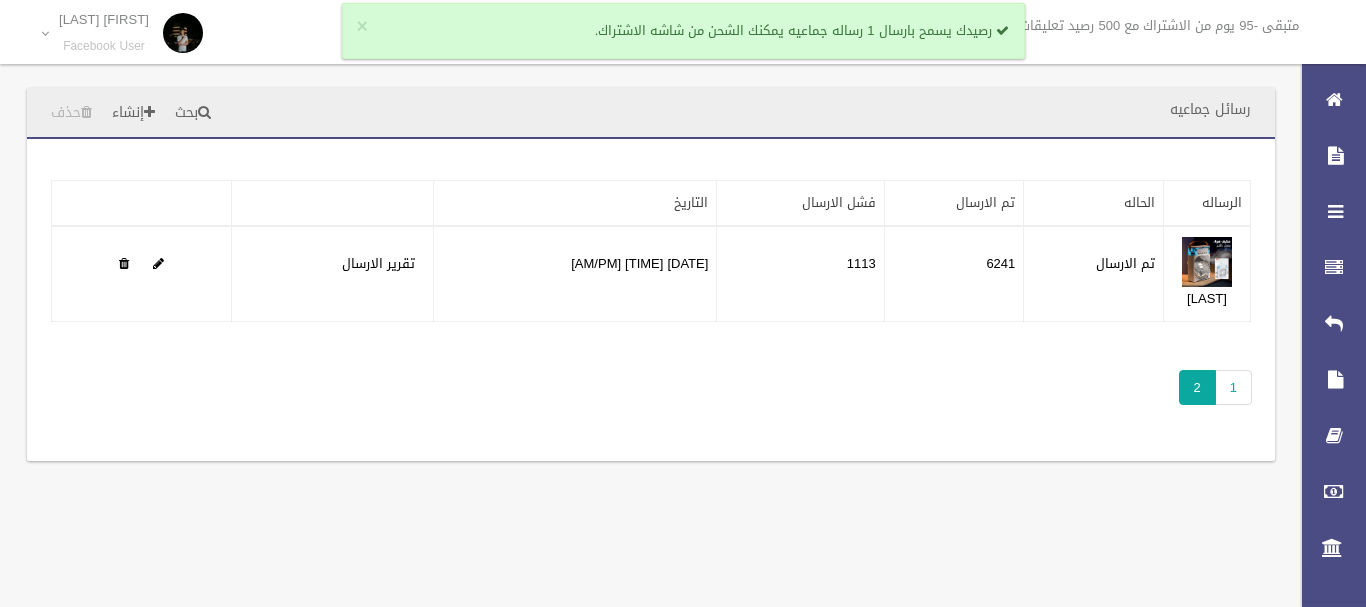 scroll, scrollTop: 0, scrollLeft: 0, axis: both 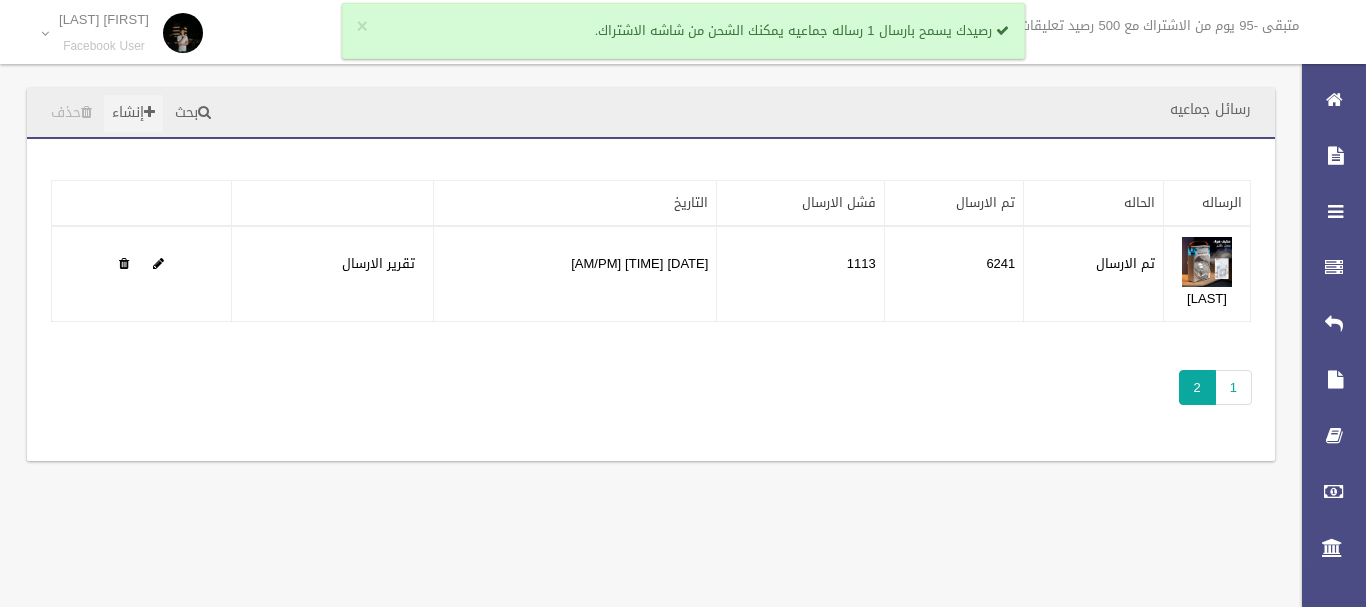 click on "إنشاء" at bounding box center [133, 113] 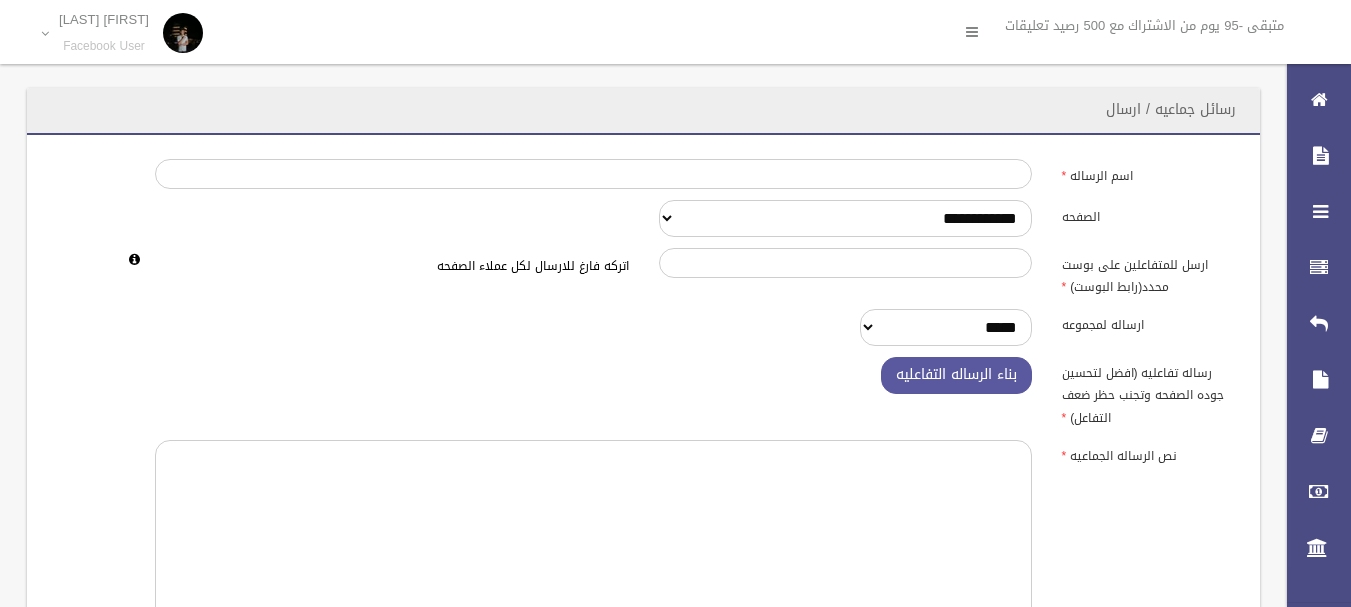 scroll, scrollTop: 0, scrollLeft: 0, axis: both 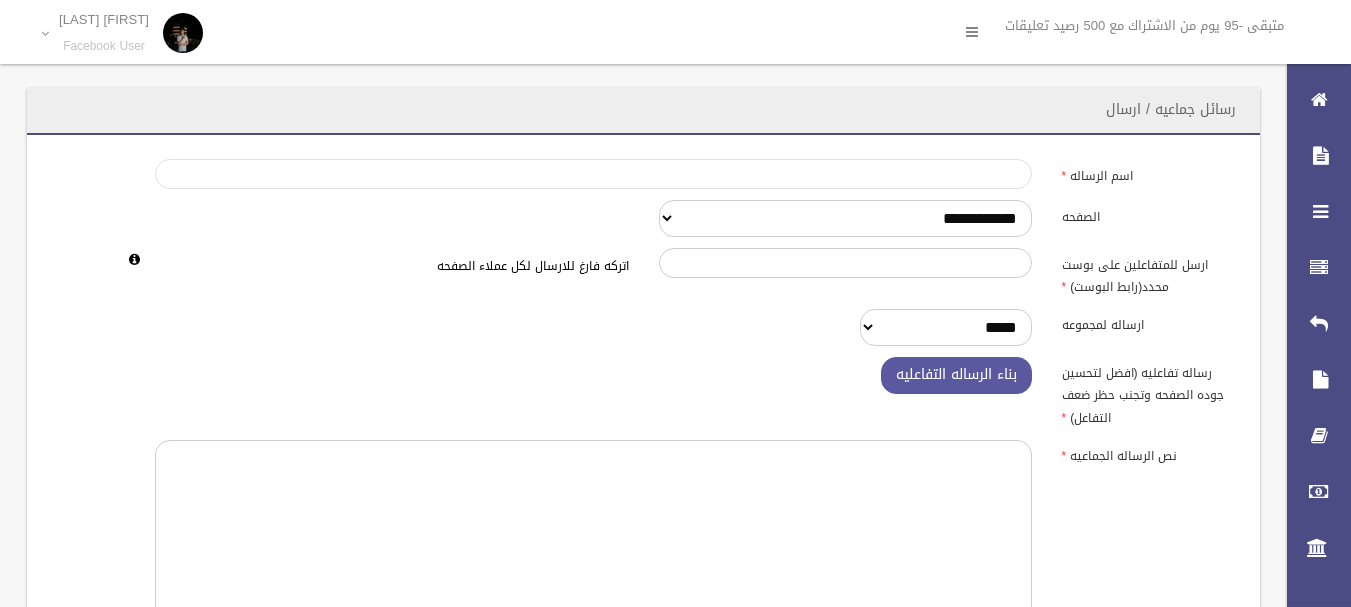 click on "اسم الرساله" at bounding box center (593, 174) 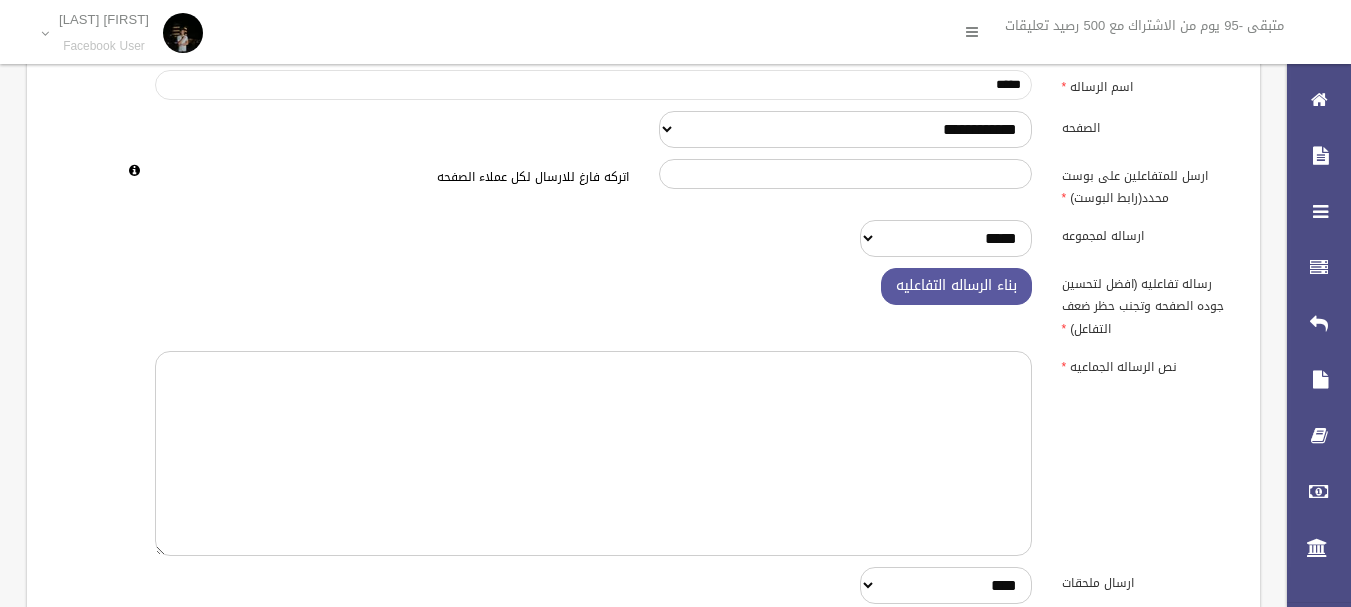 scroll, scrollTop: 133, scrollLeft: 0, axis: vertical 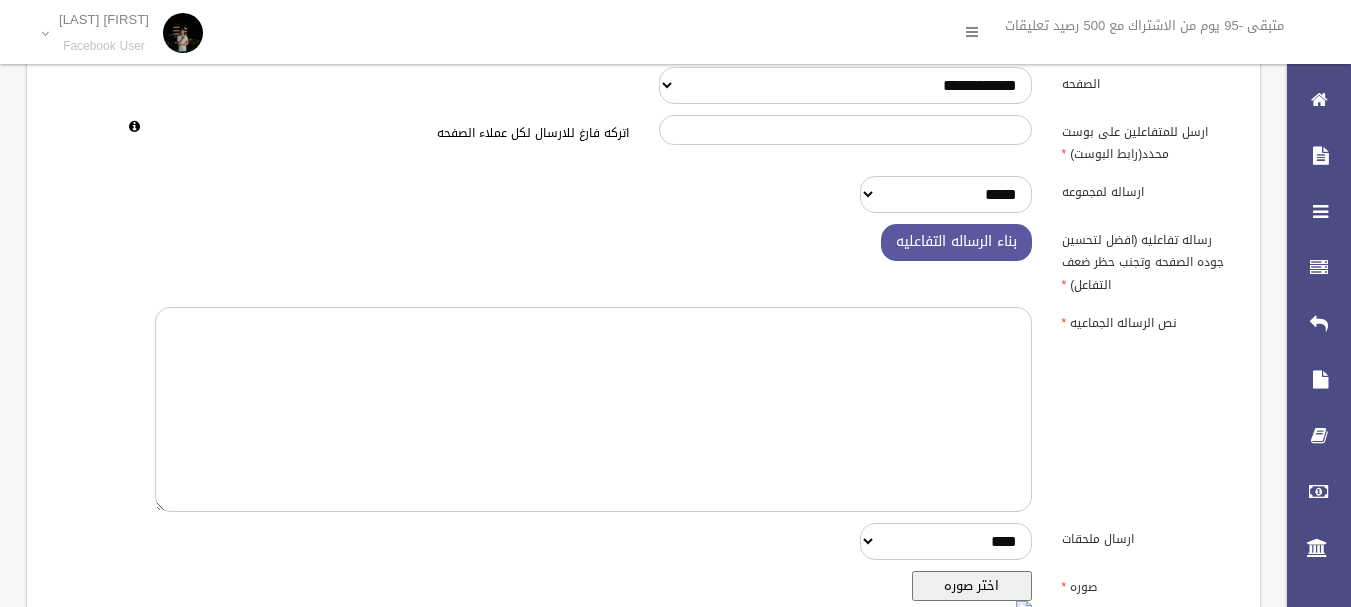 type on "*****" 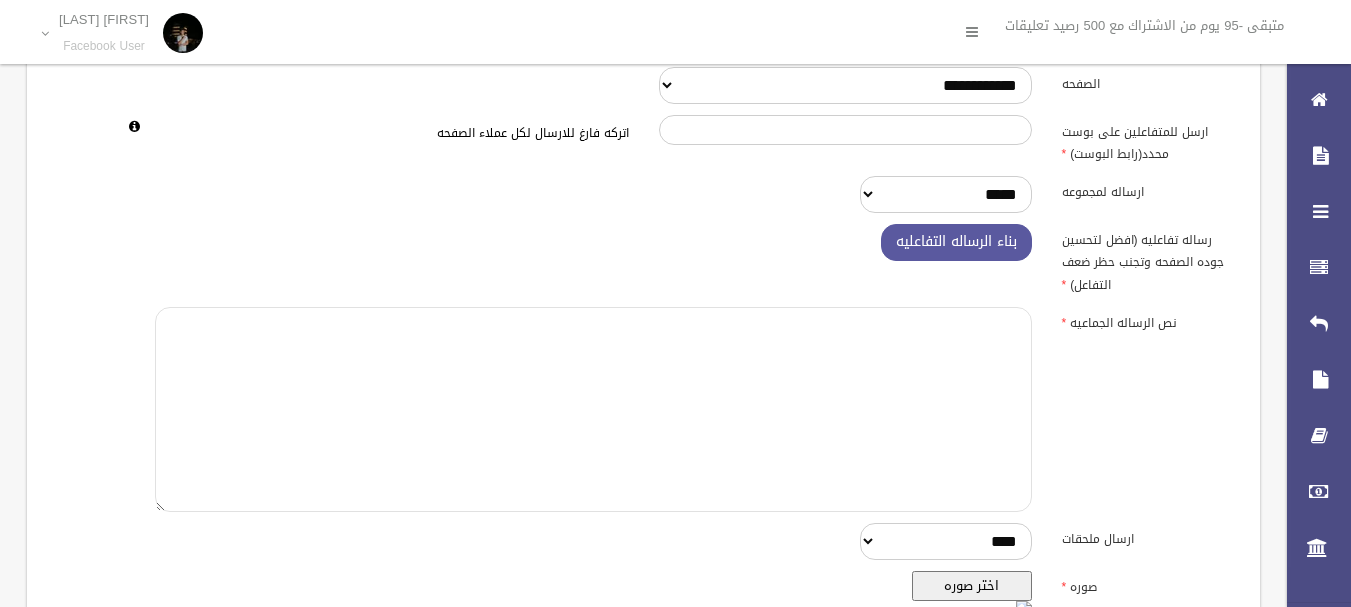 click at bounding box center [593, 409] 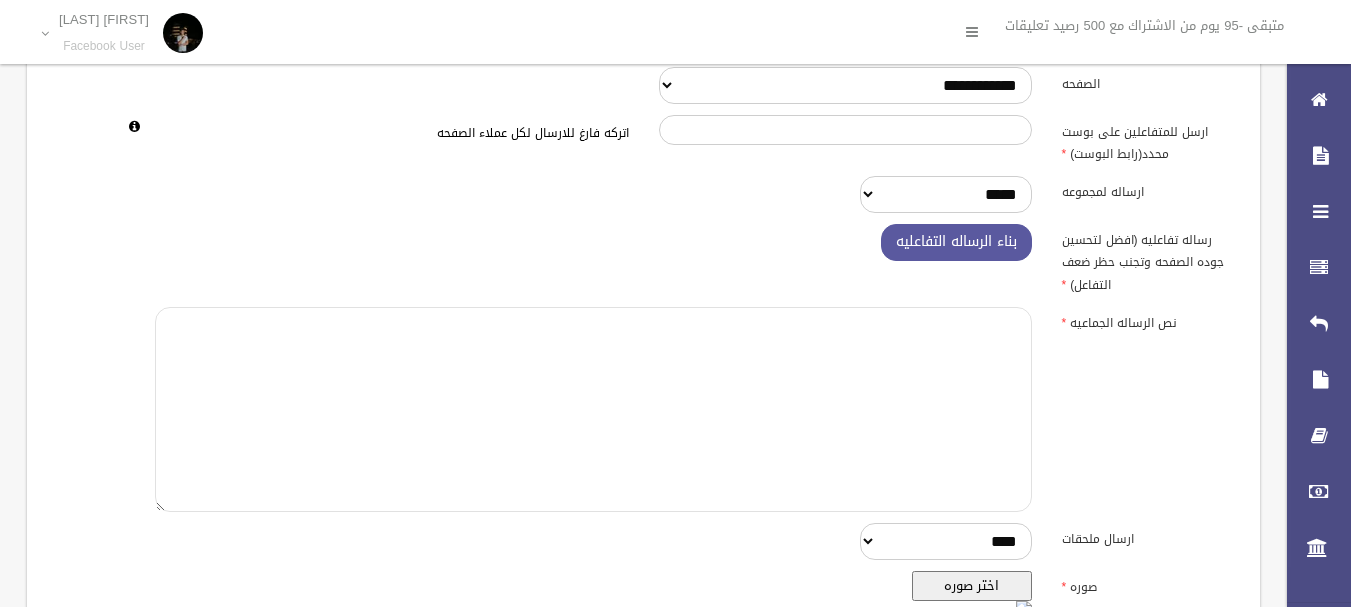 paste on "**********" 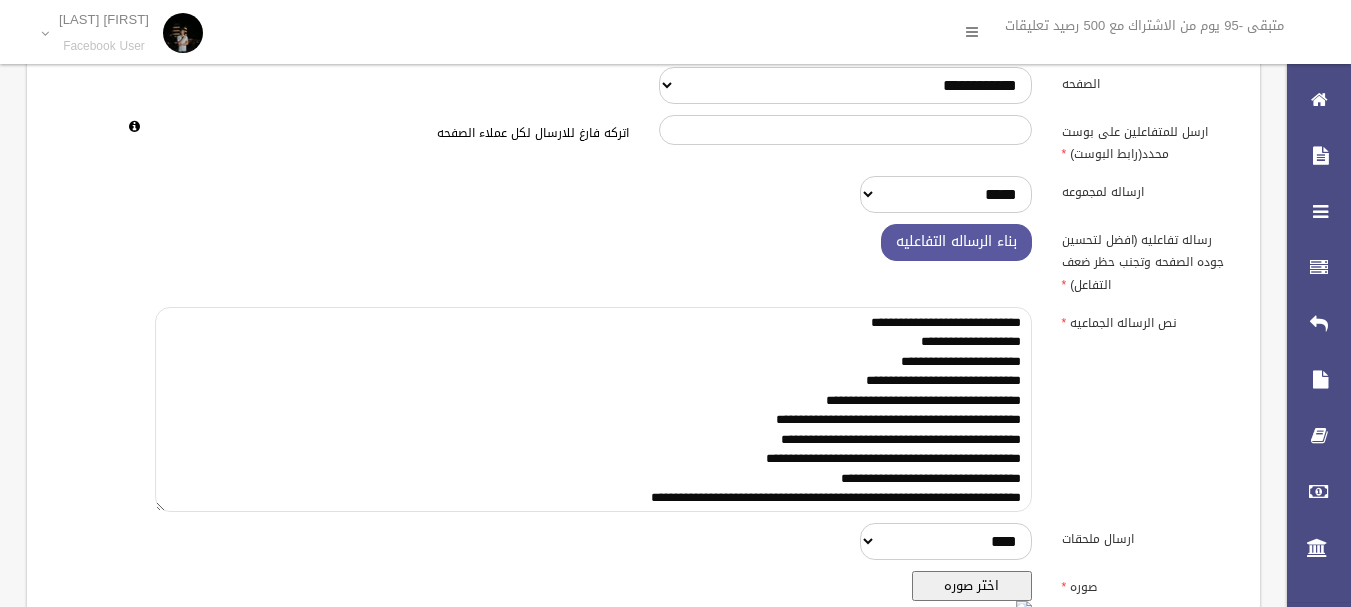 scroll, scrollTop: 39, scrollLeft: 0, axis: vertical 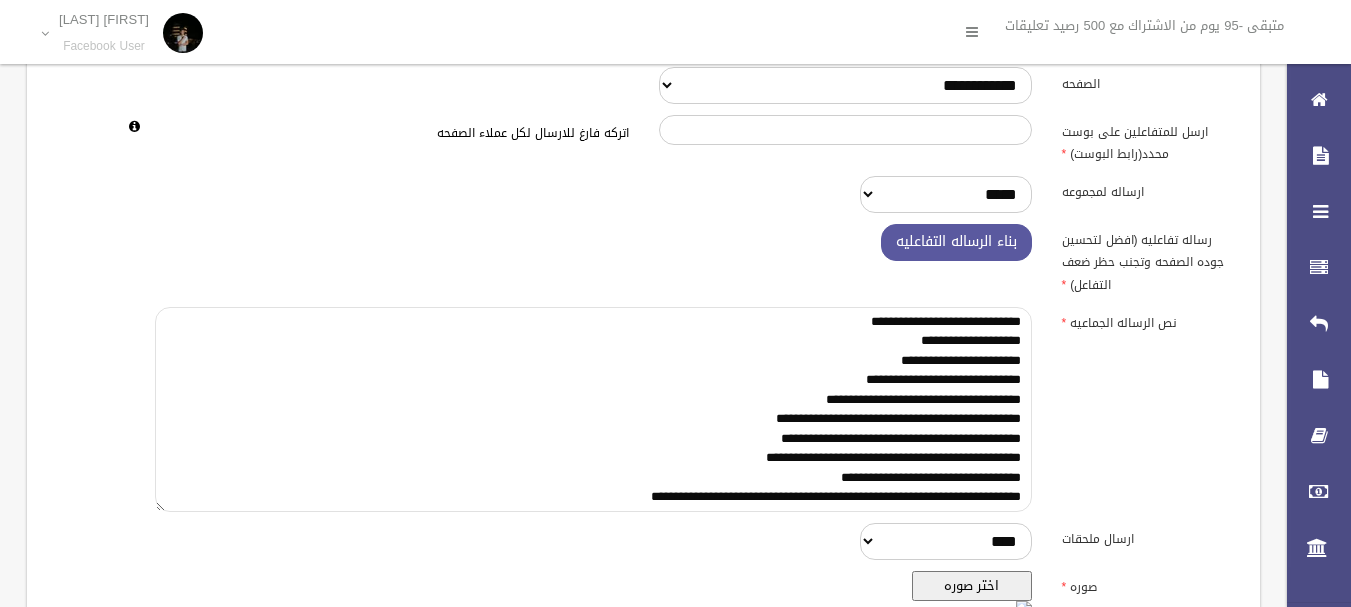 type on "**********" 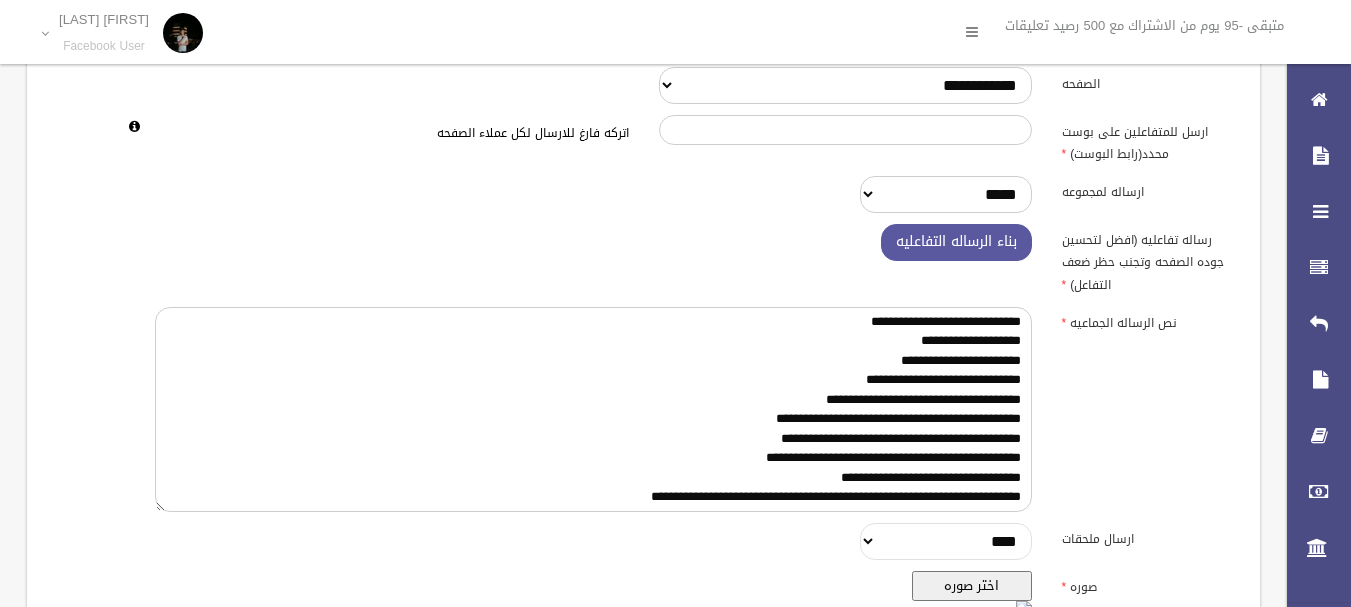 click on "**********" at bounding box center (946, 541) 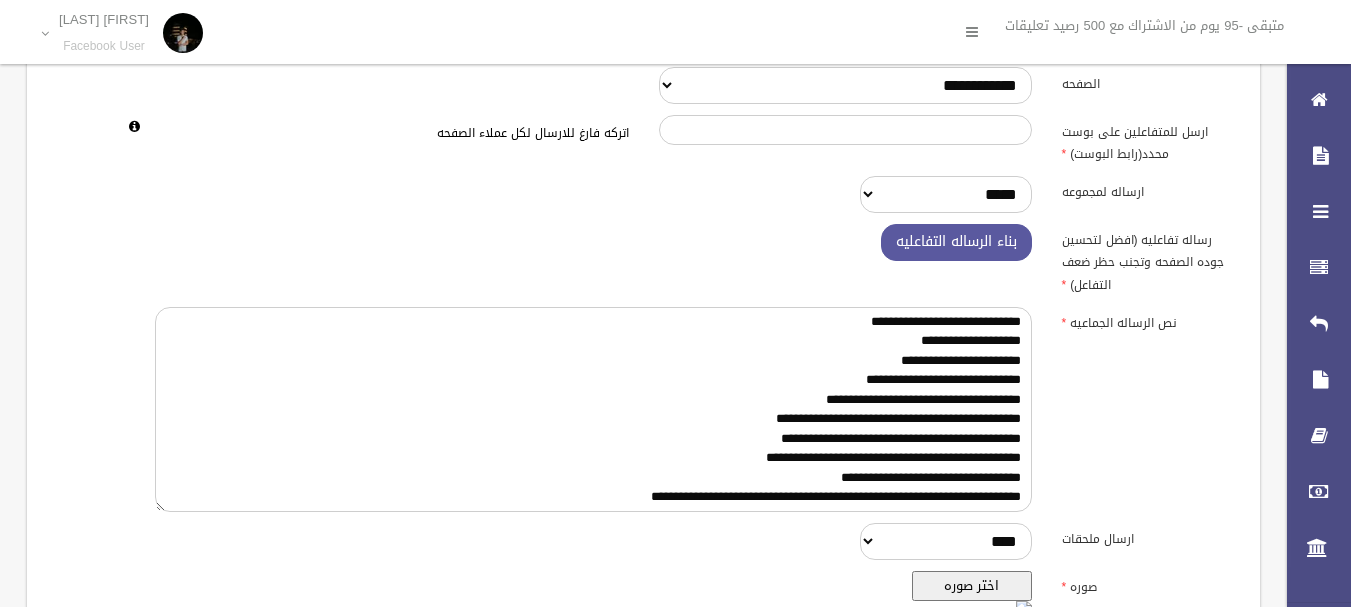 click on "اختر صوره" at bounding box center (972, 586) 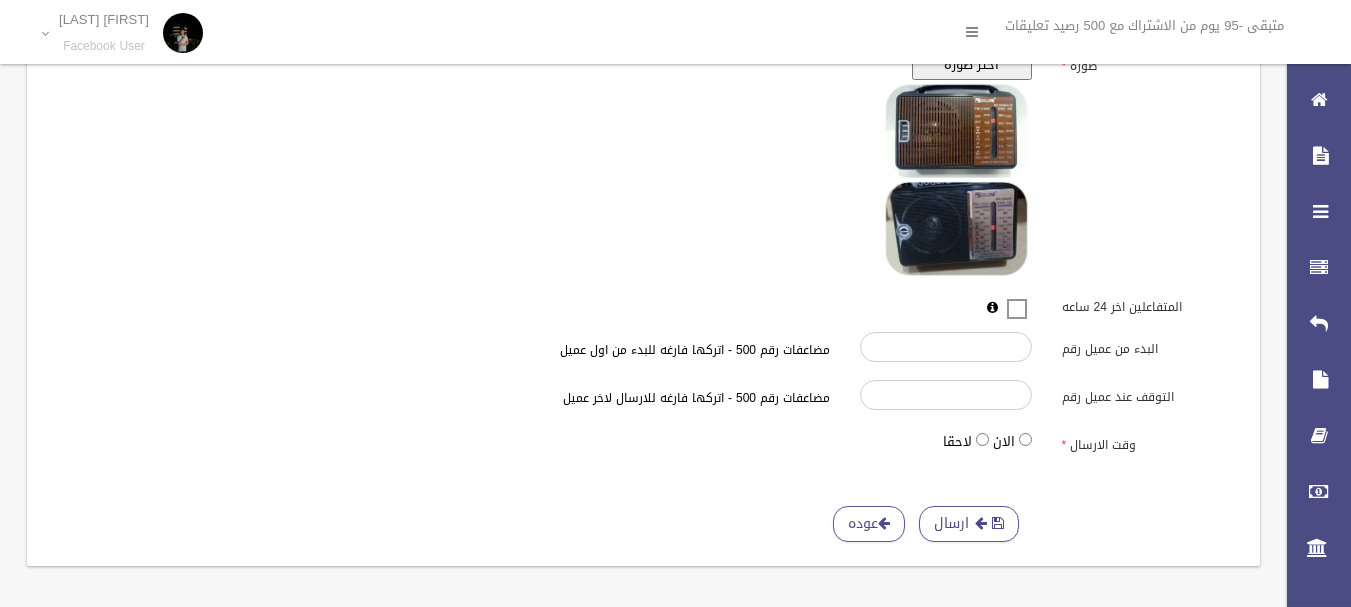 scroll, scrollTop: 661, scrollLeft: 0, axis: vertical 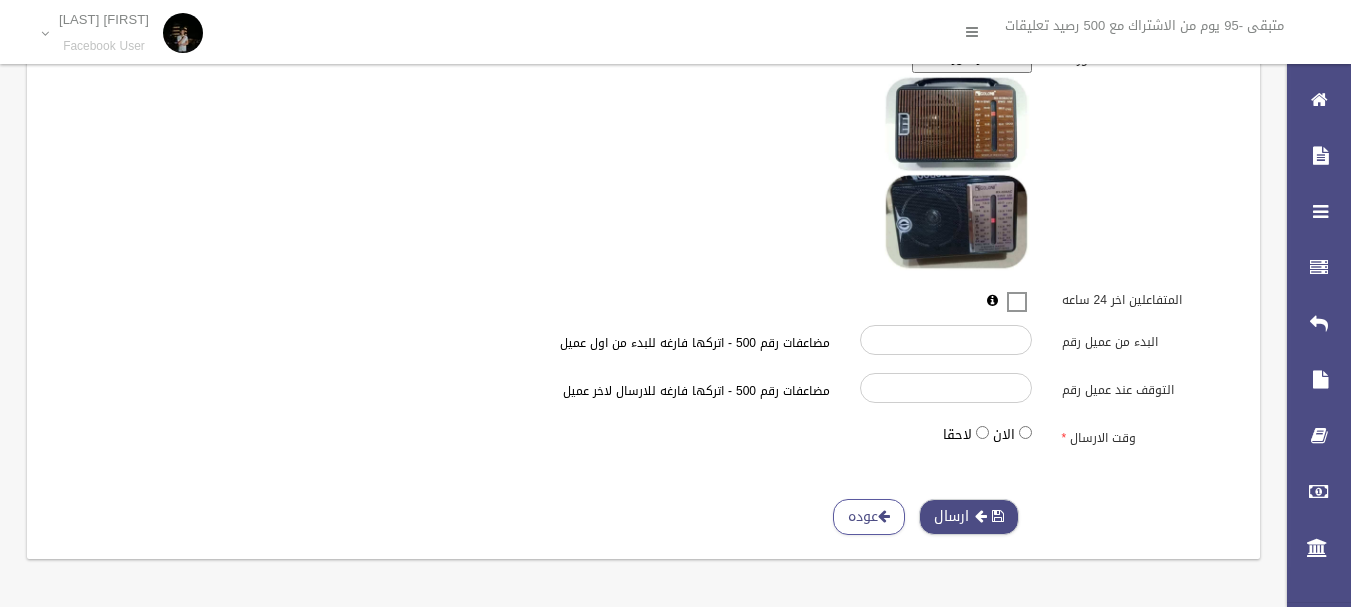 click on "ارسال" at bounding box center [969, 517] 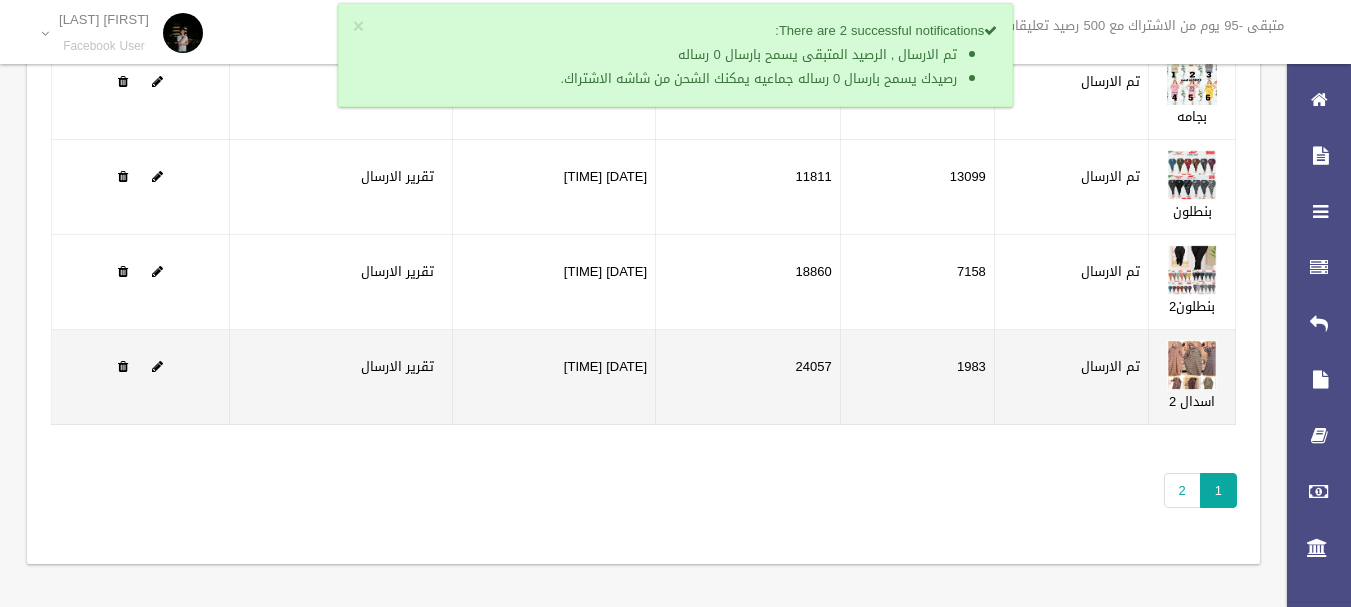 scroll, scrollTop: 282, scrollLeft: 0, axis: vertical 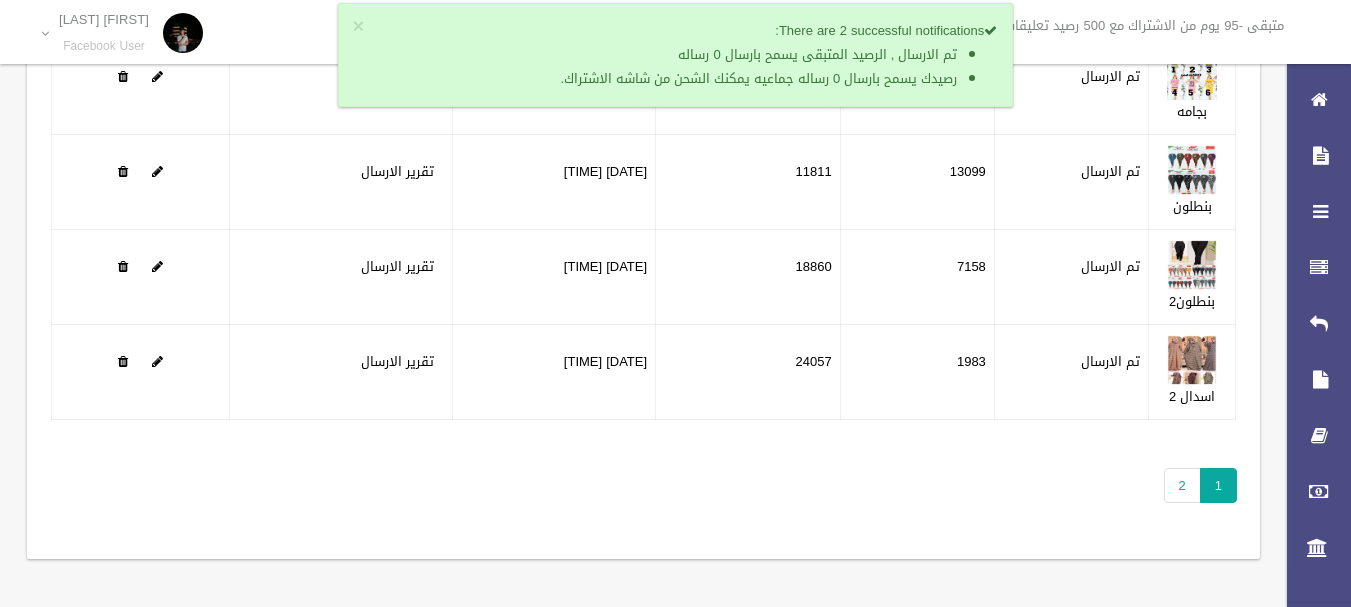 click on "1" at bounding box center [1218, 485] 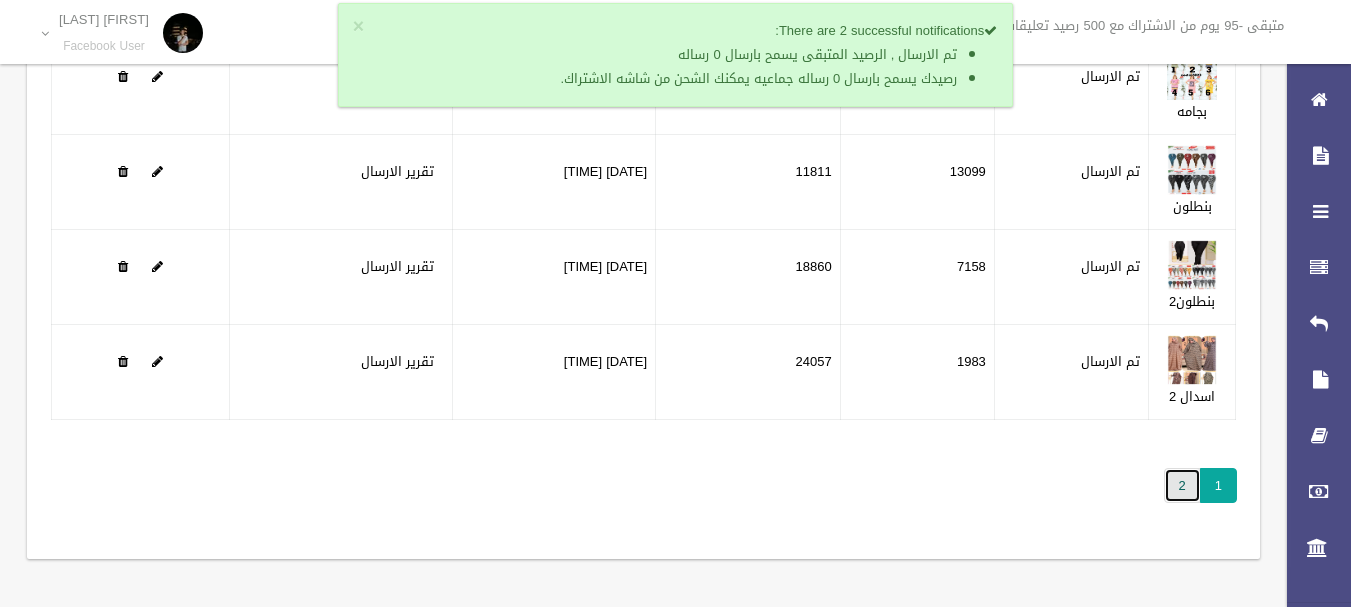 click on "2" at bounding box center [1182, 485] 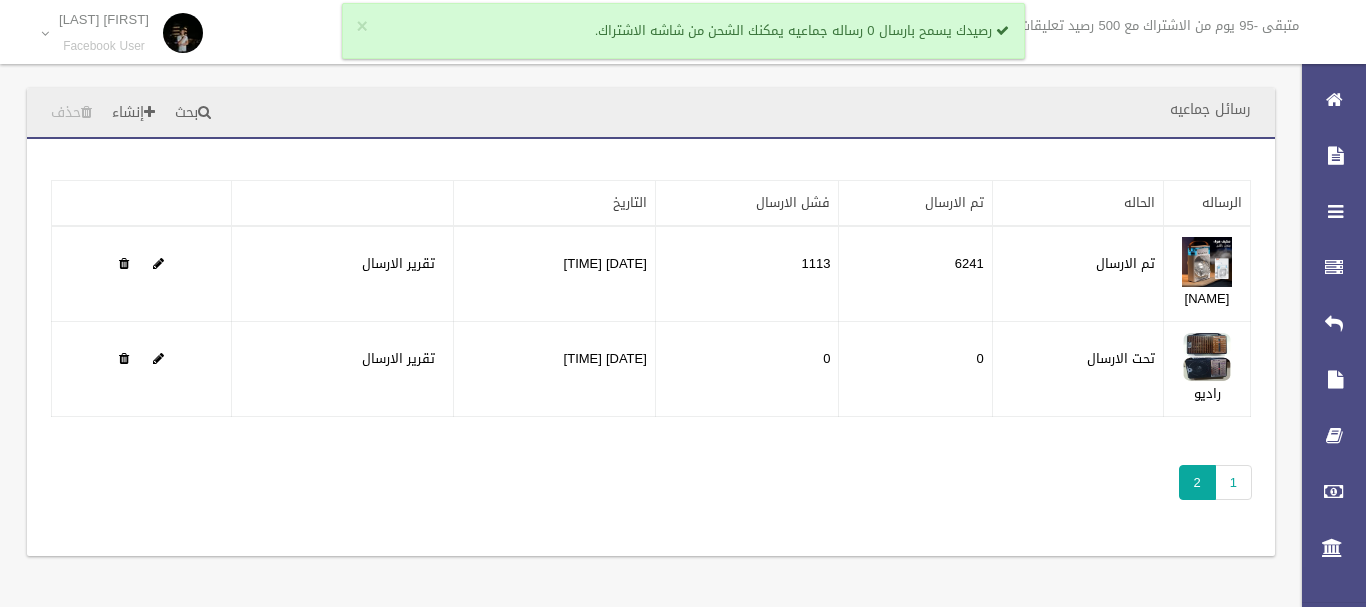 scroll, scrollTop: 0, scrollLeft: 0, axis: both 